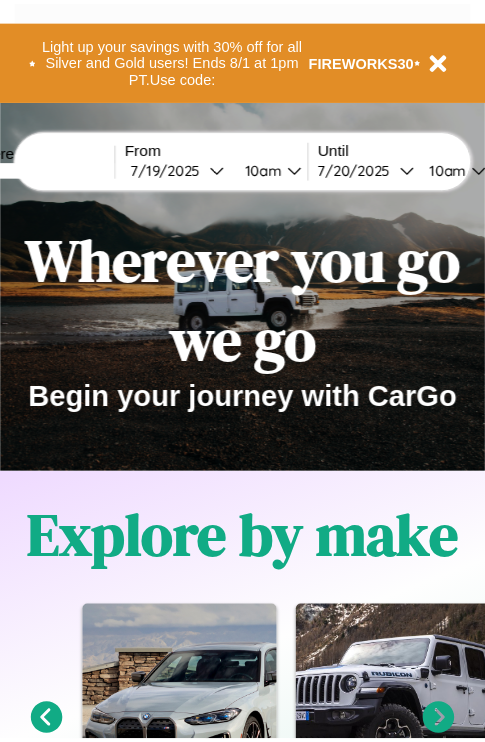 scroll, scrollTop: 0, scrollLeft: 0, axis: both 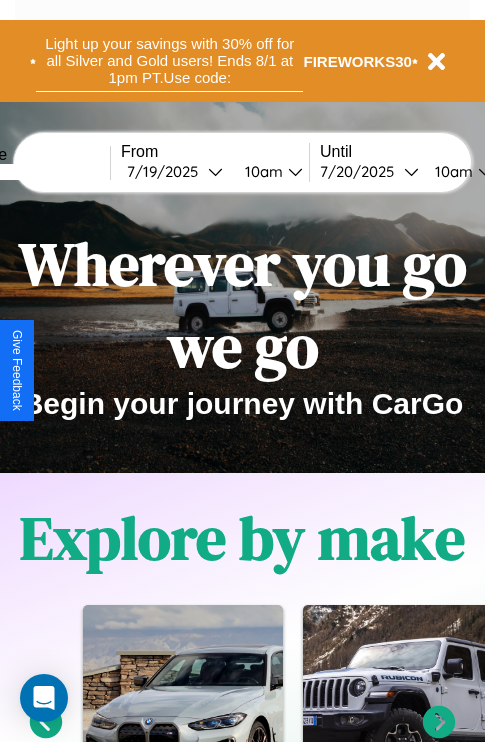 click on "Light up your savings with 30% off for all Silver and Gold users! Ends 8/1 at 1pm PT.  Use code:" at bounding box center [169, 61] 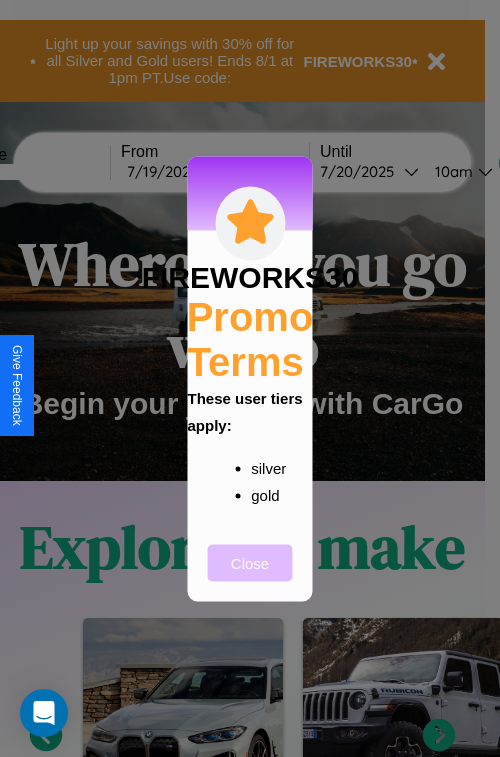 click on "Close" at bounding box center [250, 562] 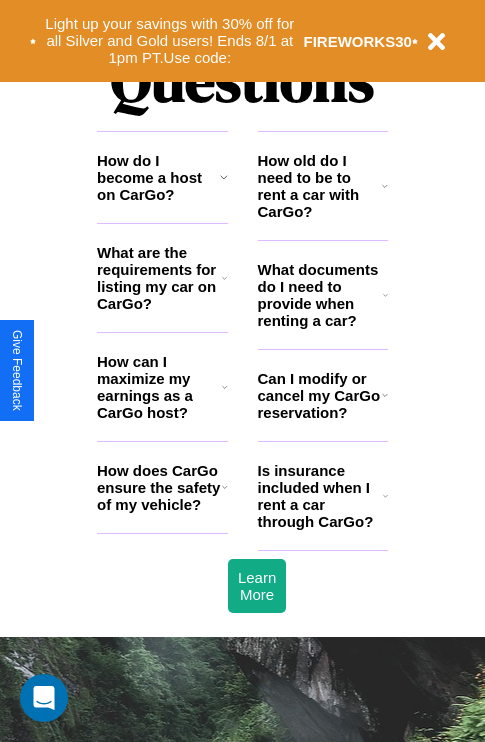 scroll, scrollTop: 2423, scrollLeft: 0, axis: vertical 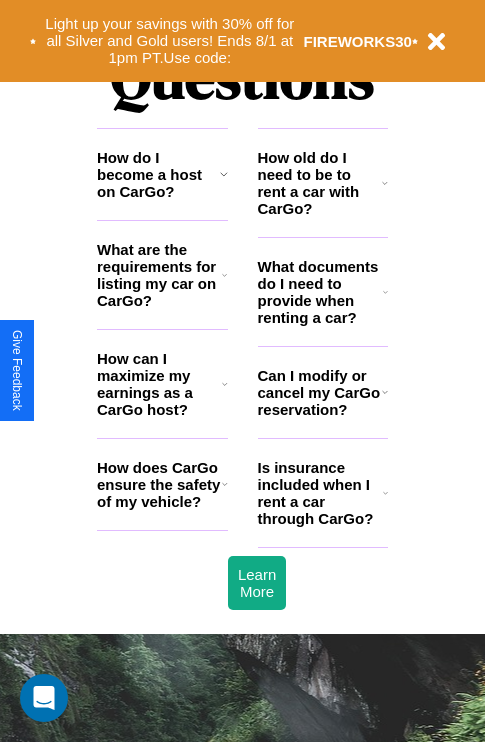 click on "What are the requirements for listing my car on CarGo?" at bounding box center [159, 275] 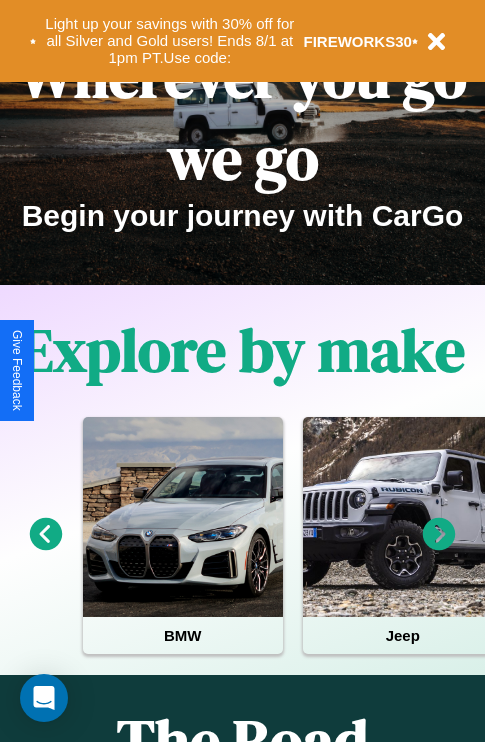 scroll, scrollTop: 0, scrollLeft: 0, axis: both 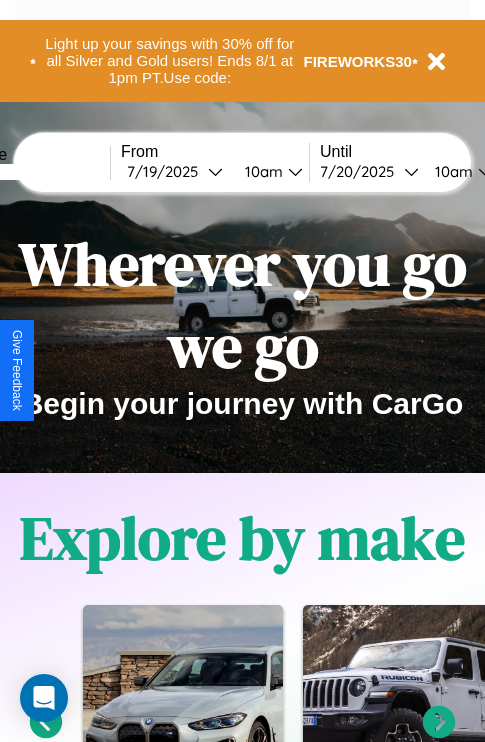 click at bounding box center [35, 172] 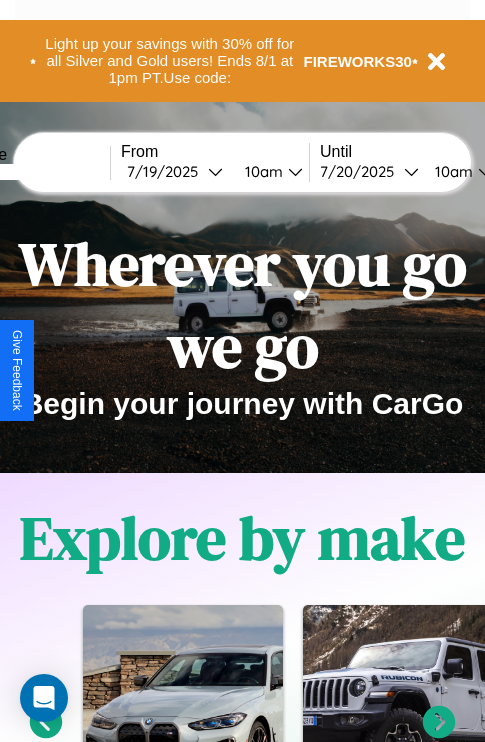 type on "******" 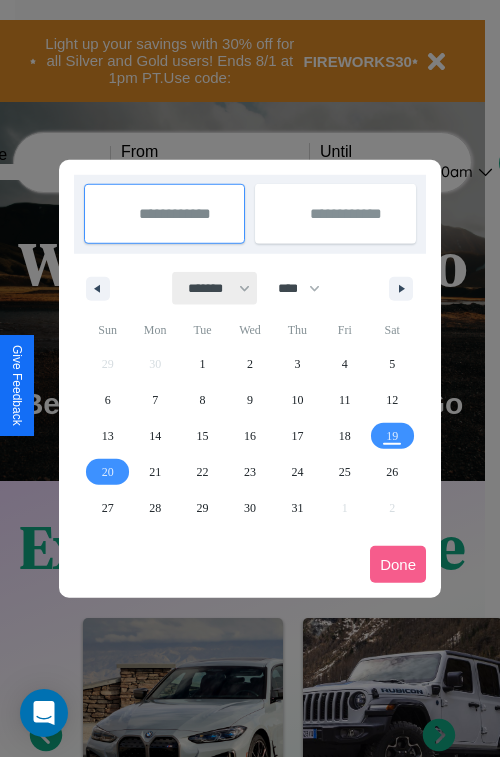 click on "******* ******** ***** ***** *** **** **** ****** ********* ******* ******** ********" at bounding box center [215, 288] 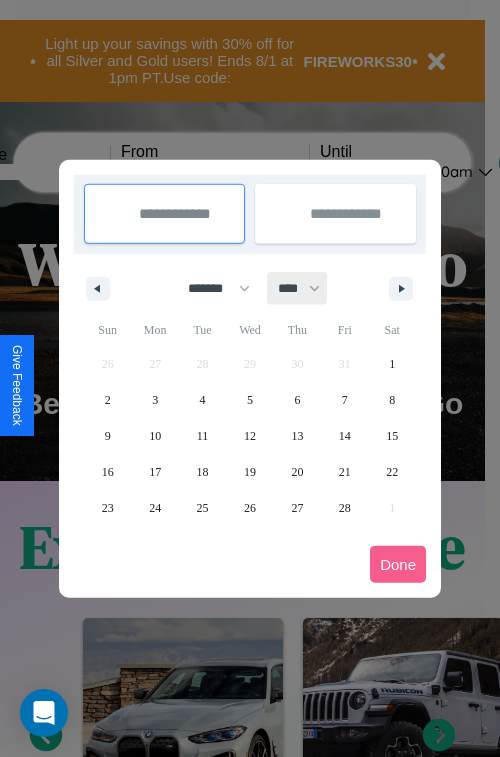 click on "**** **** **** **** **** **** **** **** **** **** **** **** **** **** **** **** **** **** **** **** **** **** **** **** **** **** **** **** **** **** **** **** **** **** **** **** **** **** **** **** **** **** **** **** **** **** **** **** **** **** **** **** **** **** **** **** **** **** **** **** **** **** **** **** **** **** **** **** **** **** **** **** **** **** **** **** **** **** **** **** **** **** **** **** **** **** **** **** **** **** **** **** **** **** **** **** **** **** **** **** **** **** **** **** **** **** **** **** **** **** **** **** **** **** **** **** **** **** **** **** ****" at bounding box center (298, 288) 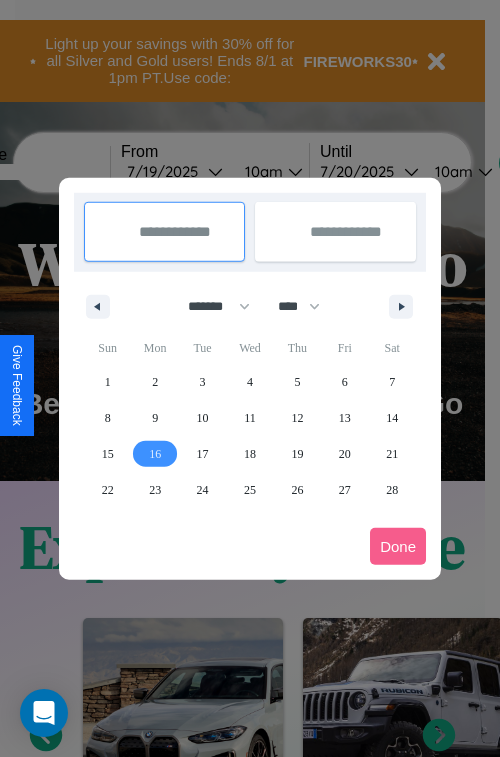 click on "16" at bounding box center [155, 454] 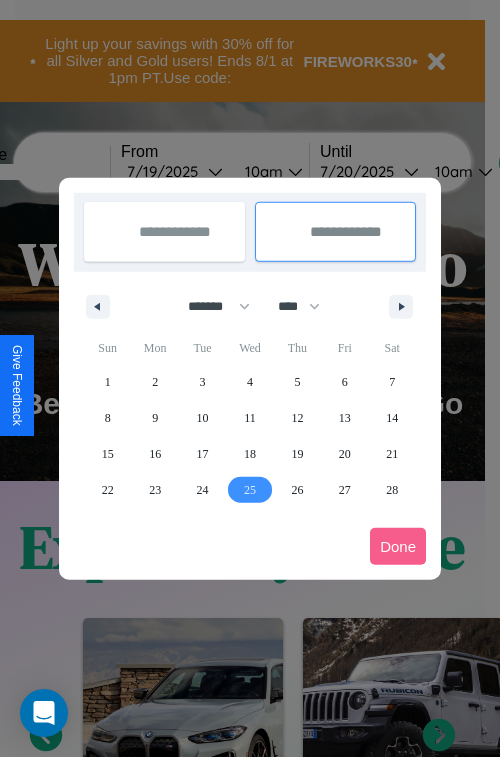click on "25" at bounding box center [250, 490] 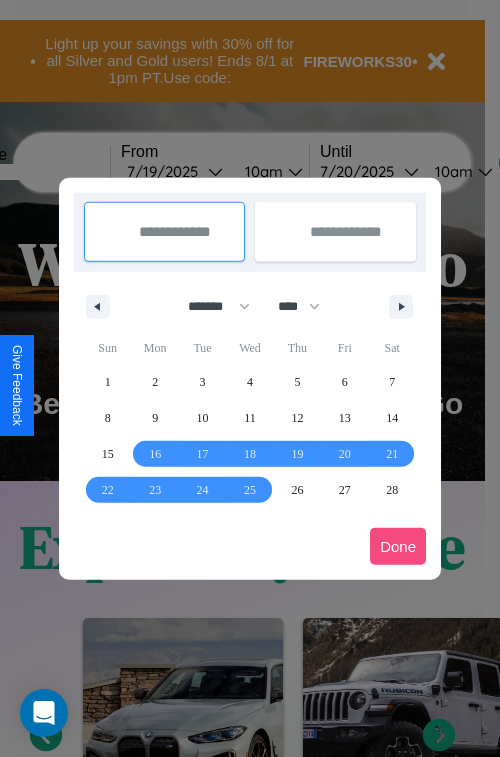 click on "Done" at bounding box center [398, 546] 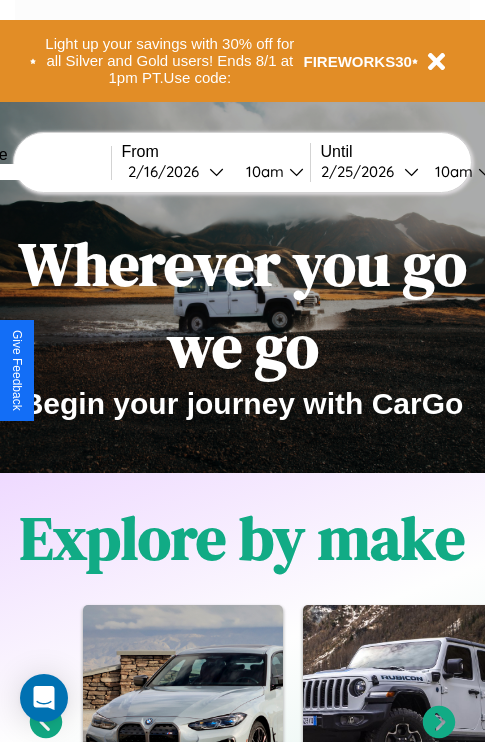 click on "10am" at bounding box center [262, 171] 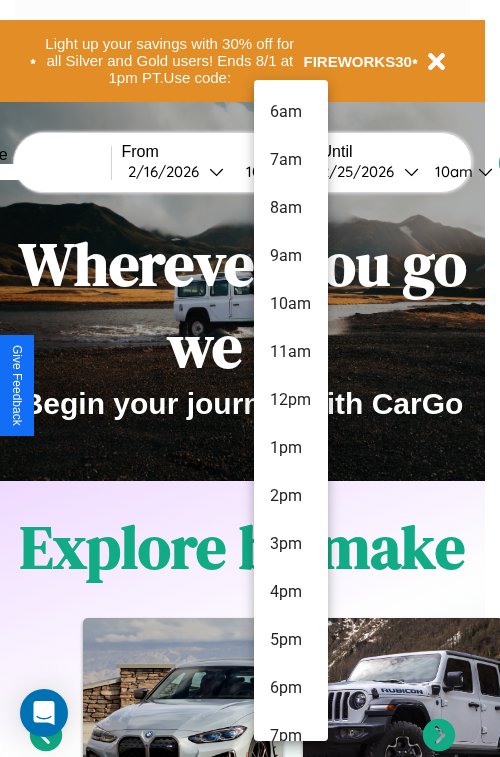 click on "5pm" at bounding box center [291, 640] 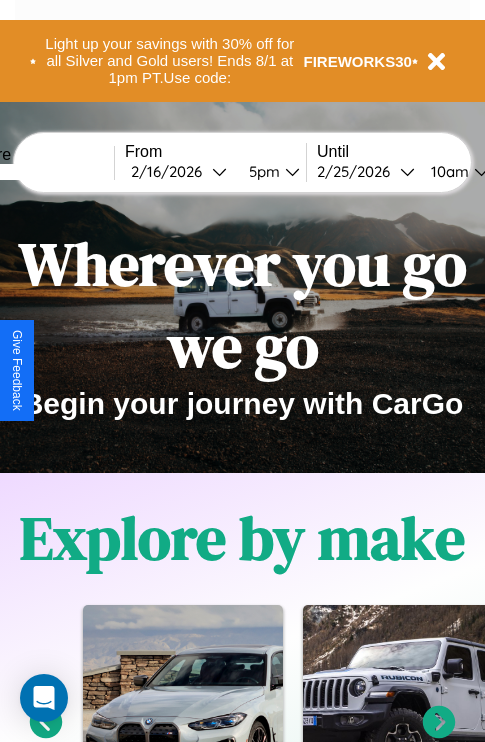 click on "10am" at bounding box center (447, 171) 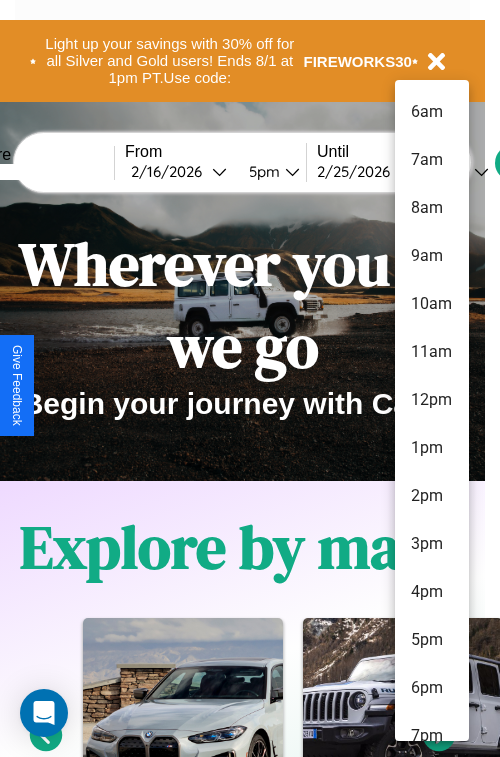 click on "8am" at bounding box center [432, 208] 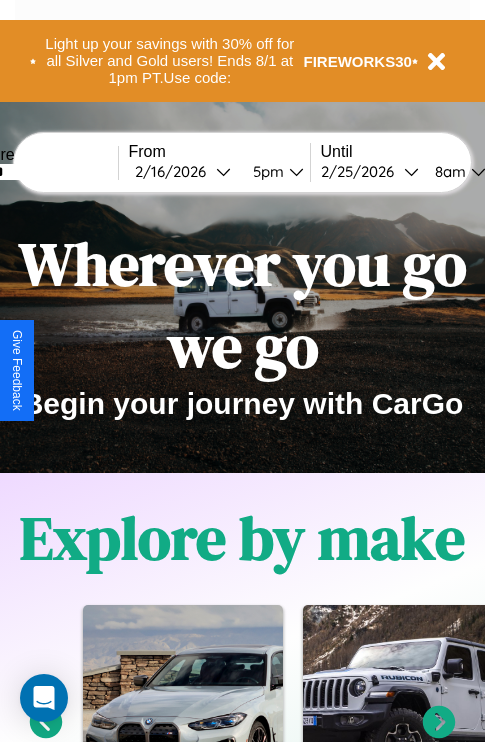 scroll, scrollTop: 0, scrollLeft: 69, axis: horizontal 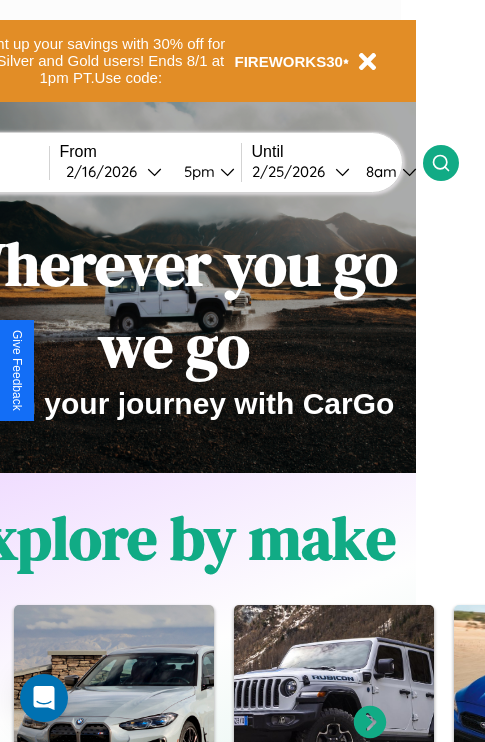 click 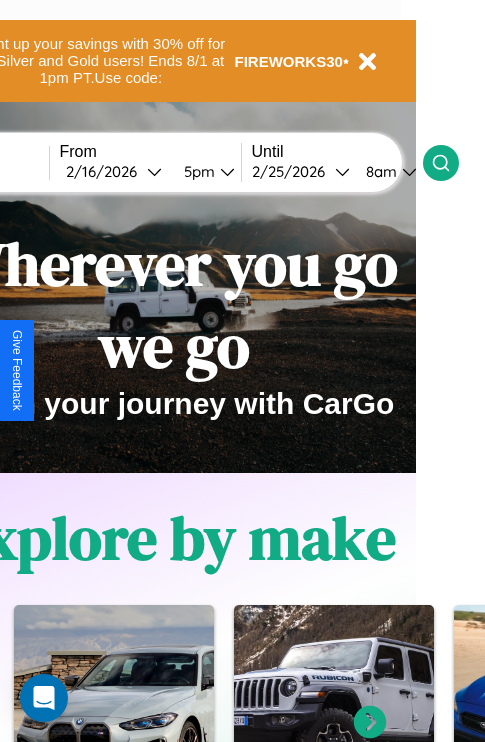 scroll, scrollTop: 0, scrollLeft: 0, axis: both 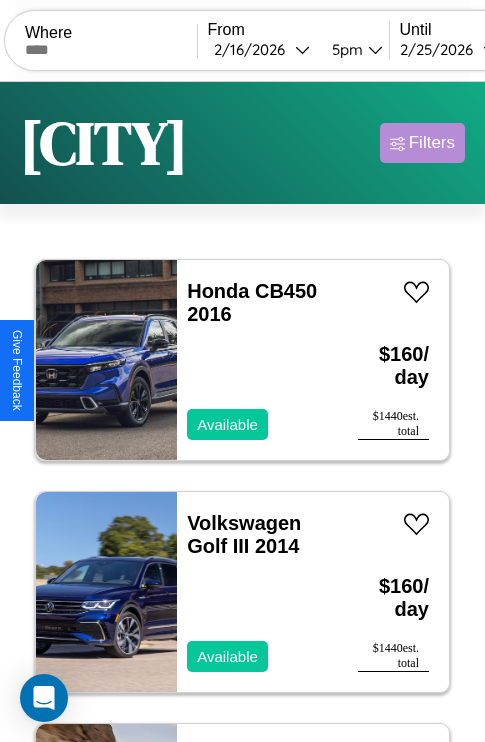 click on "Filters" at bounding box center [432, 143] 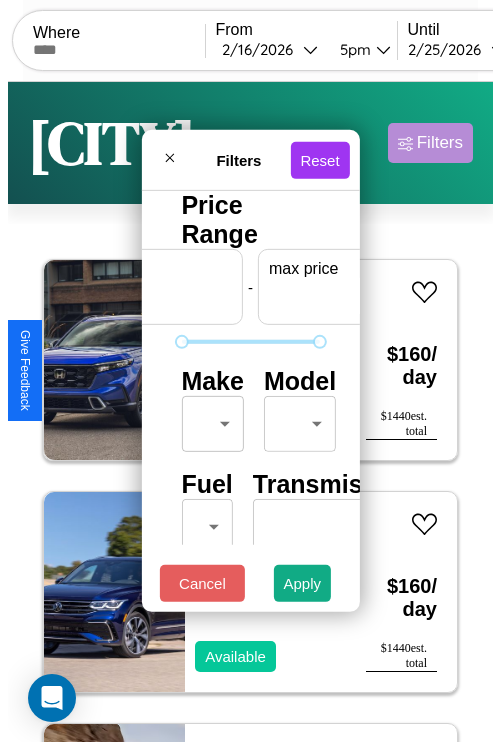 scroll, scrollTop: 0, scrollLeft: 124, axis: horizontal 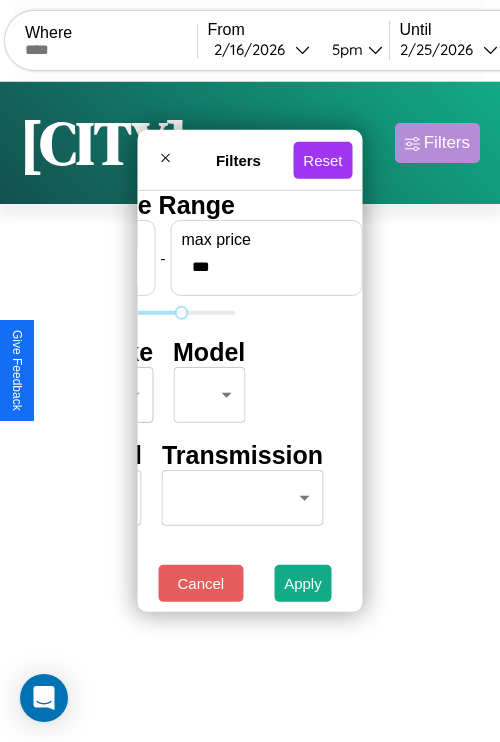 type on "***" 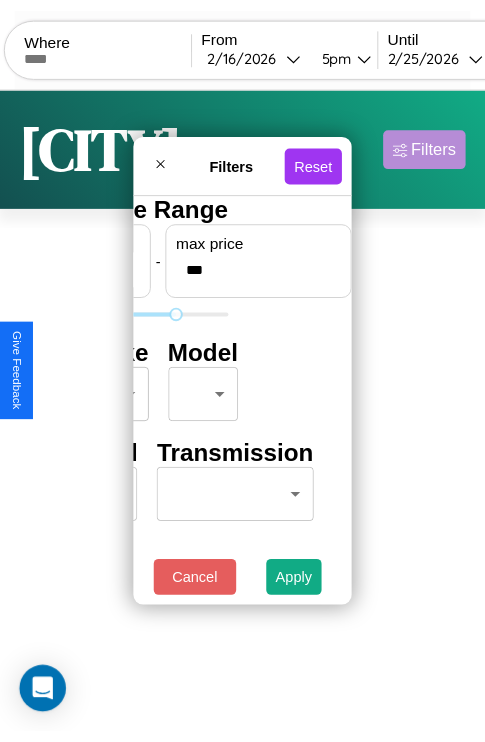 scroll, scrollTop: 0, scrollLeft: 0, axis: both 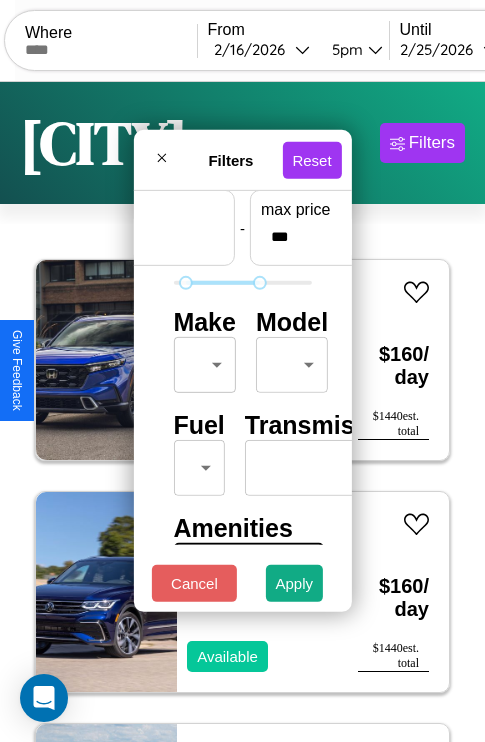 type on "**" 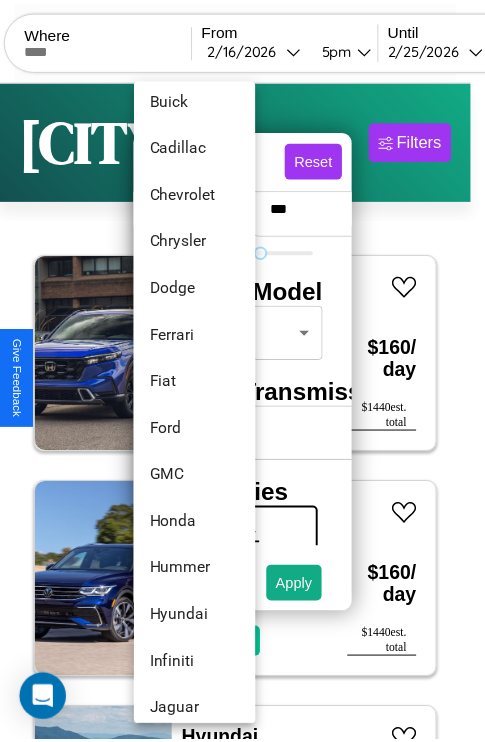 scroll, scrollTop: 470, scrollLeft: 0, axis: vertical 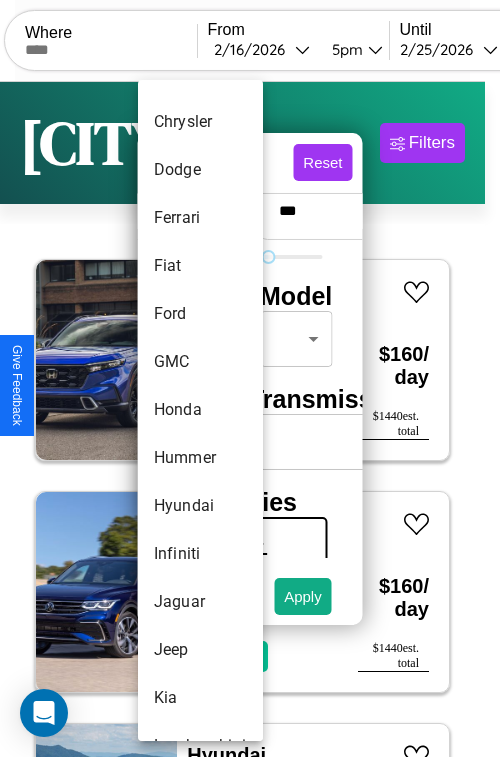click on "Honda" at bounding box center [200, 410] 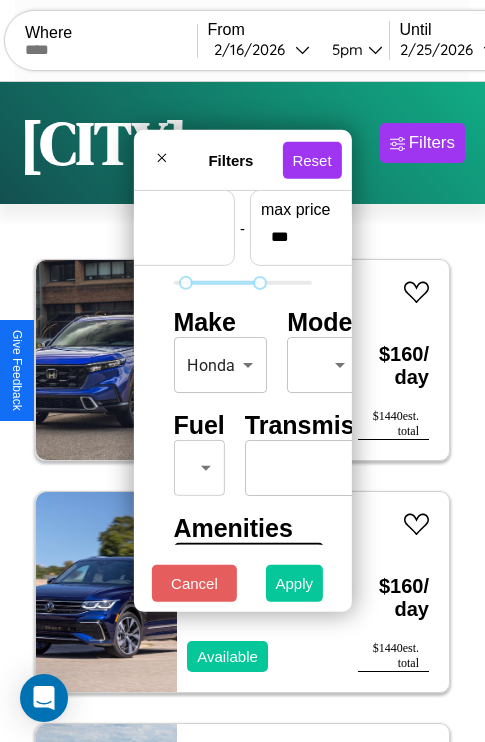 click on "Apply" at bounding box center [295, 583] 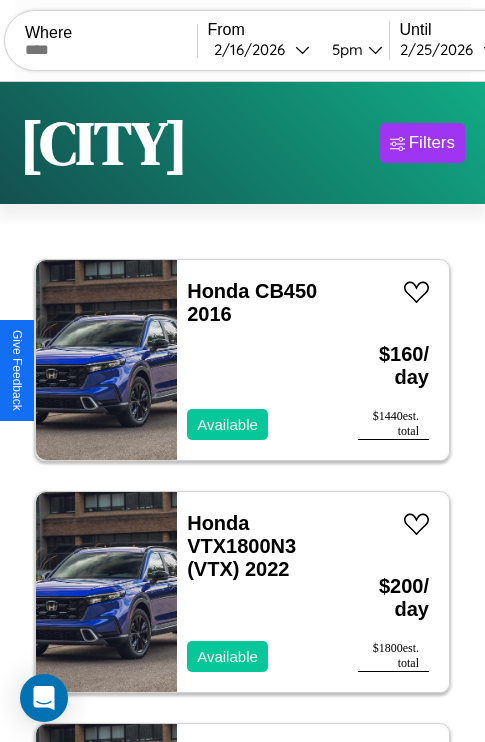 scroll, scrollTop: 79, scrollLeft: 0, axis: vertical 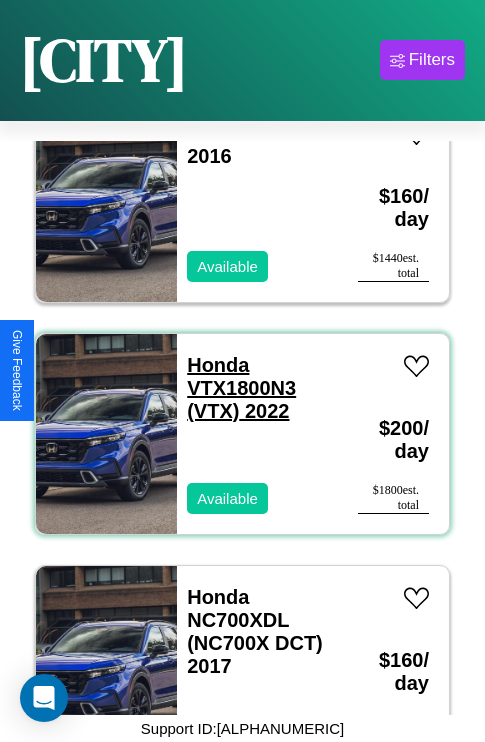 click on "Honda VTX1800N3 (VTX) 2022" at bounding box center (241, 388) 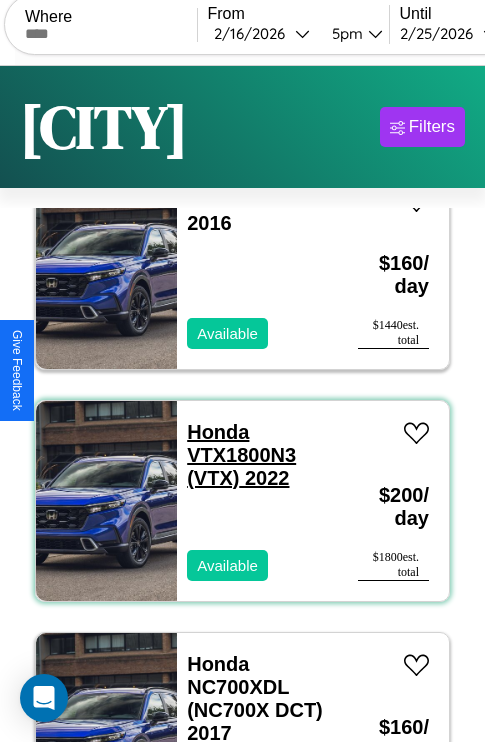 scroll, scrollTop: 6, scrollLeft: 0, axis: vertical 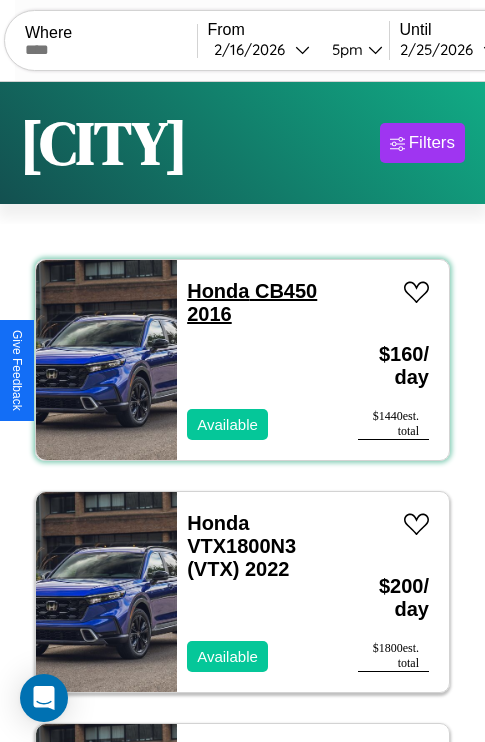 click on "Honda CB450 2016" at bounding box center (252, 302) 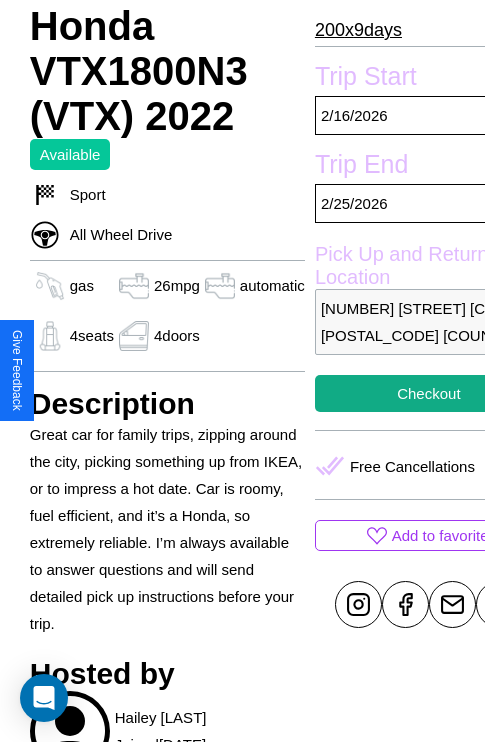scroll, scrollTop: 709, scrollLeft: 64, axis: both 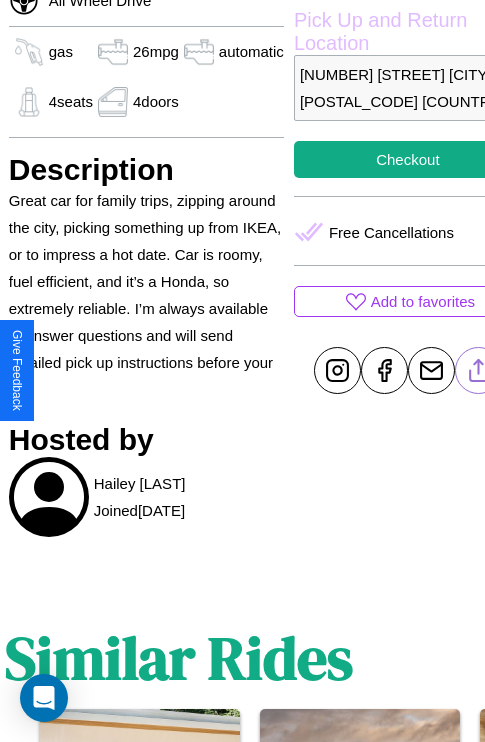 click 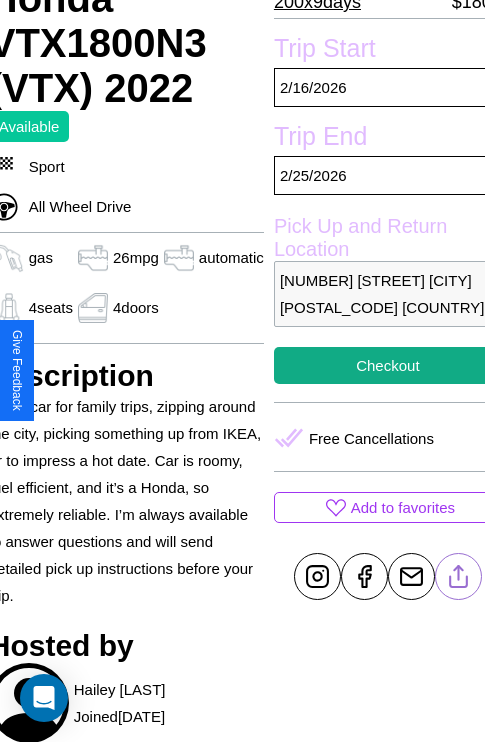 scroll, scrollTop: 498, scrollLeft: 84, axis: both 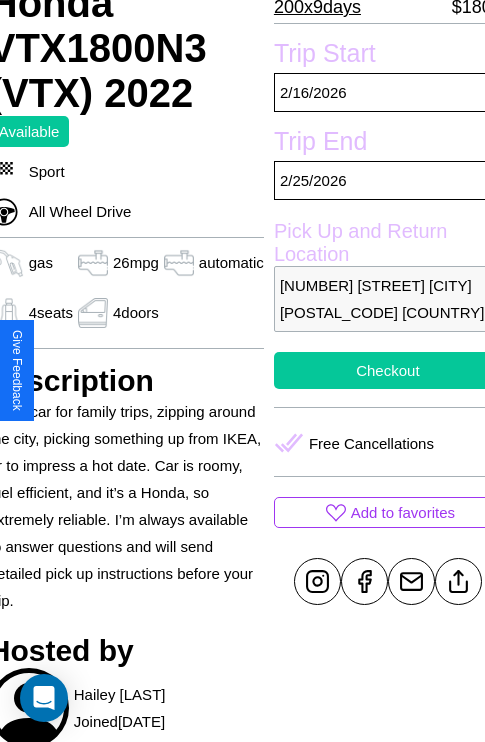 click on "Checkout" at bounding box center (388, 370) 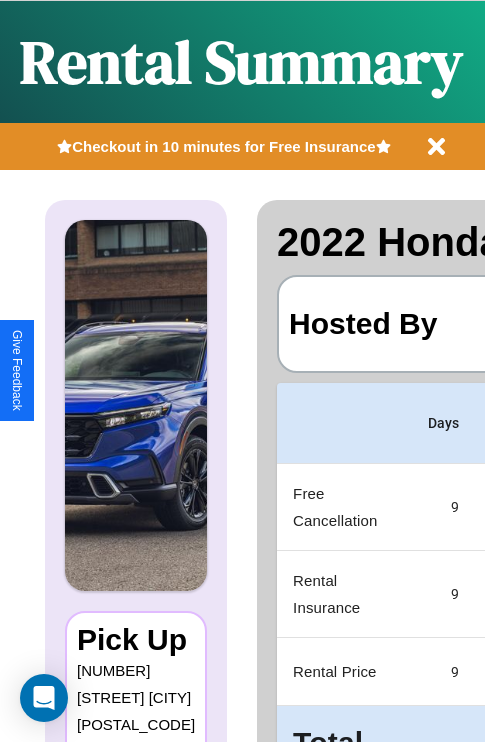 scroll, scrollTop: 0, scrollLeft: 378, axis: horizontal 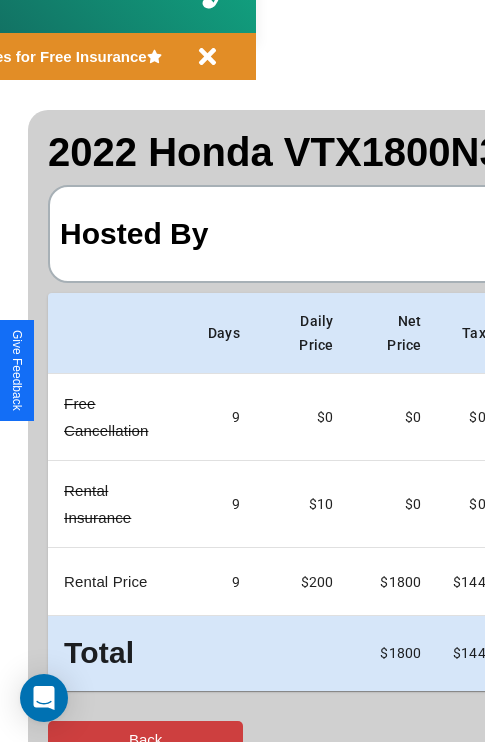 click on "Back" at bounding box center [145, 739] 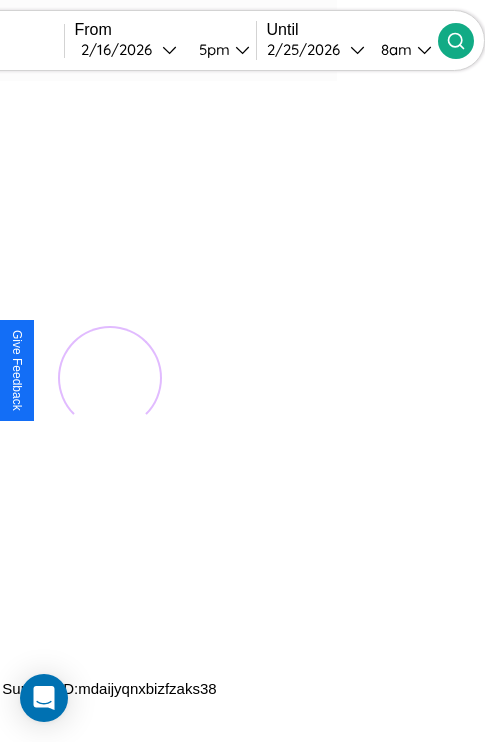 scroll, scrollTop: 0, scrollLeft: 0, axis: both 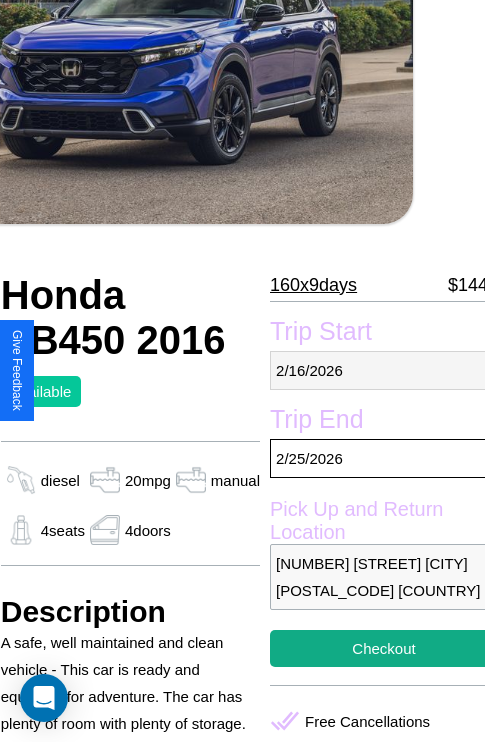 click on "[DATE]" at bounding box center [384, 370] 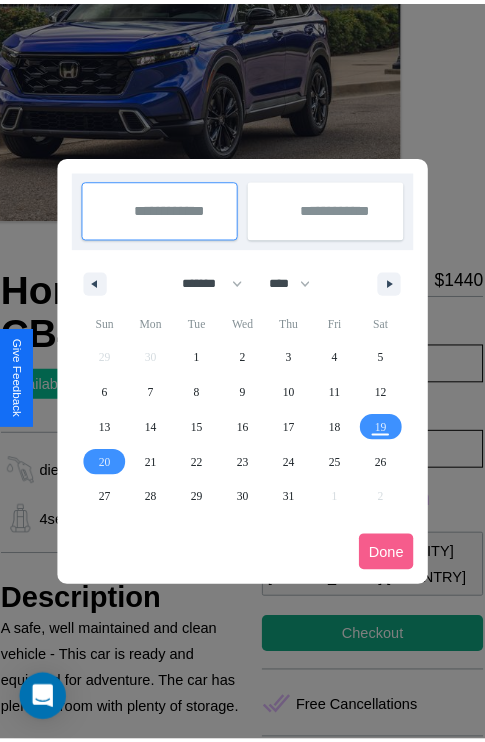 scroll, scrollTop: 0, scrollLeft: 72, axis: horizontal 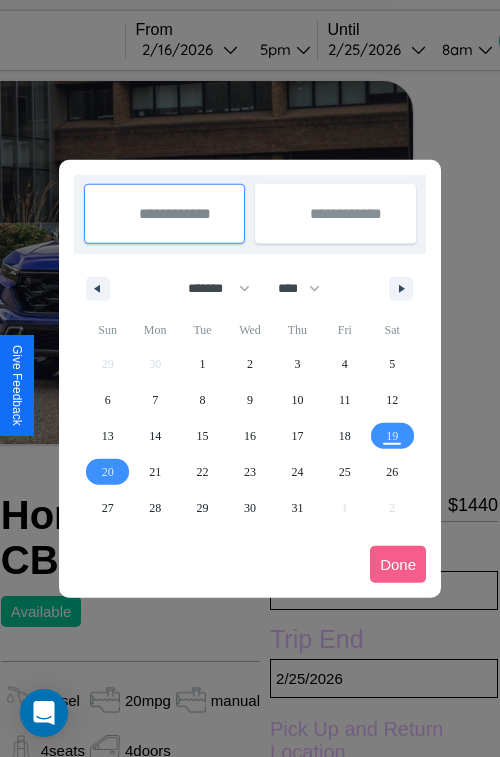 click at bounding box center [250, 378] 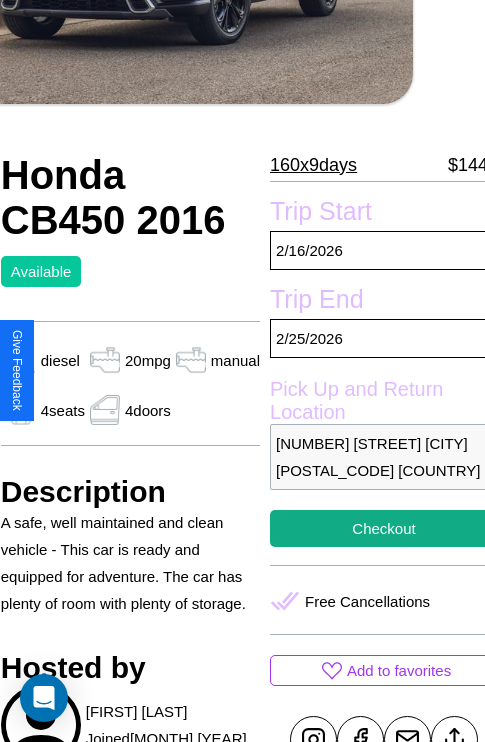 scroll, scrollTop: 709, scrollLeft: 72, axis: both 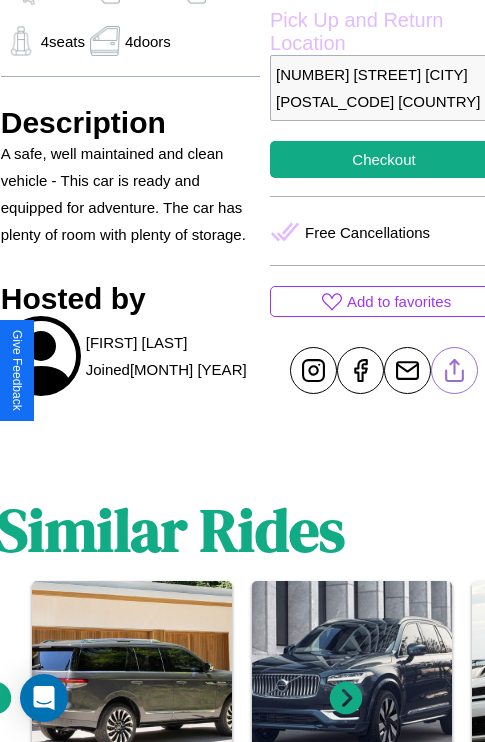 click 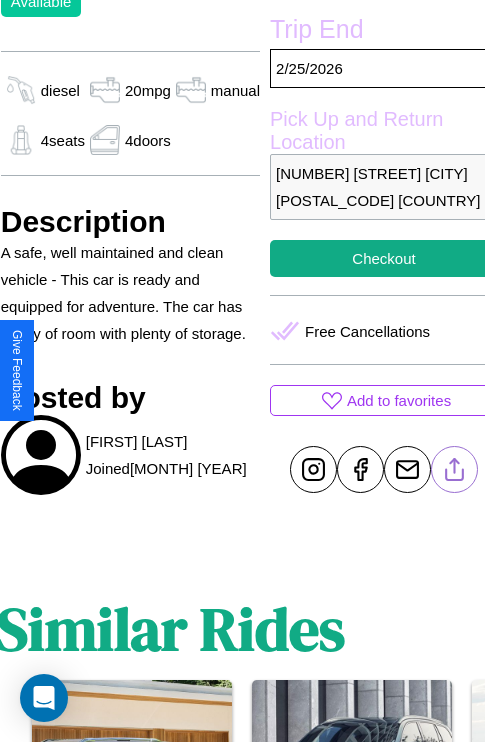 scroll, scrollTop: 498, scrollLeft: 72, axis: both 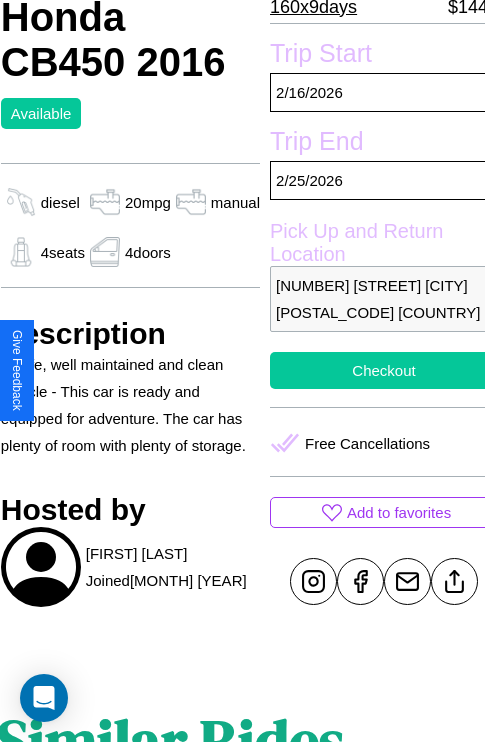click on "Checkout" at bounding box center (384, 370) 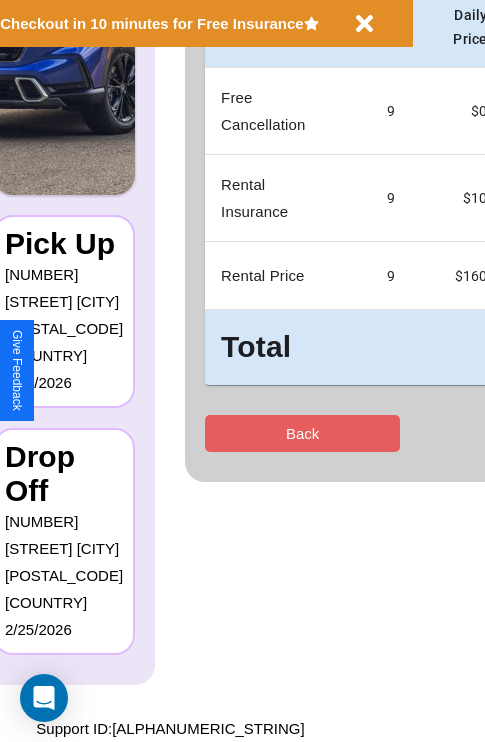 scroll, scrollTop: 0, scrollLeft: 0, axis: both 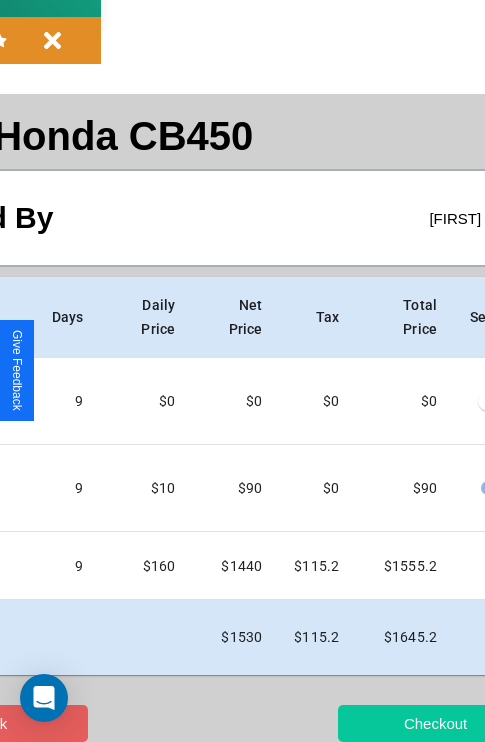click on "Checkout" at bounding box center [435, 723] 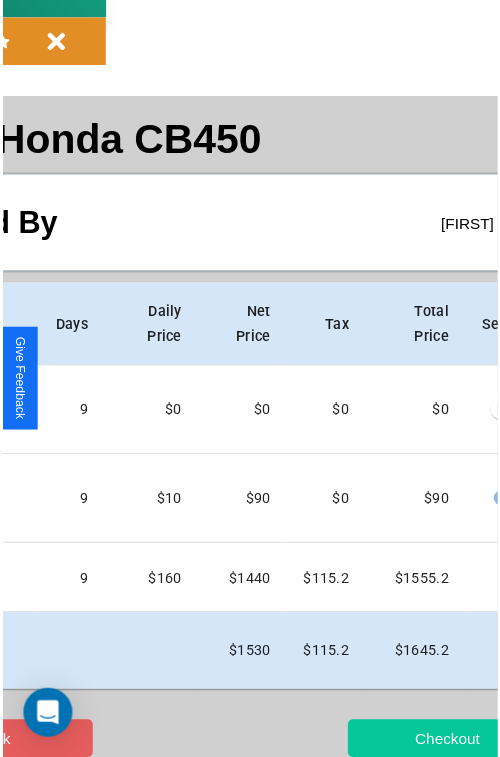 scroll, scrollTop: 0, scrollLeft: 0, axis: both 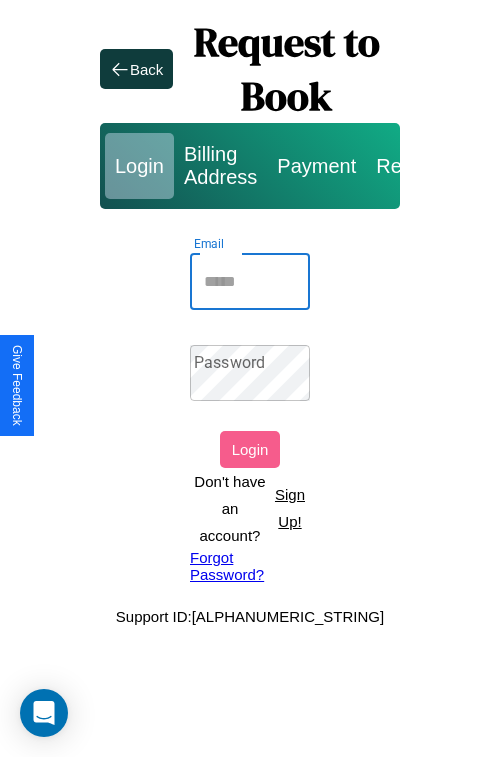 click on "Email" at bounding box center [250, 282] 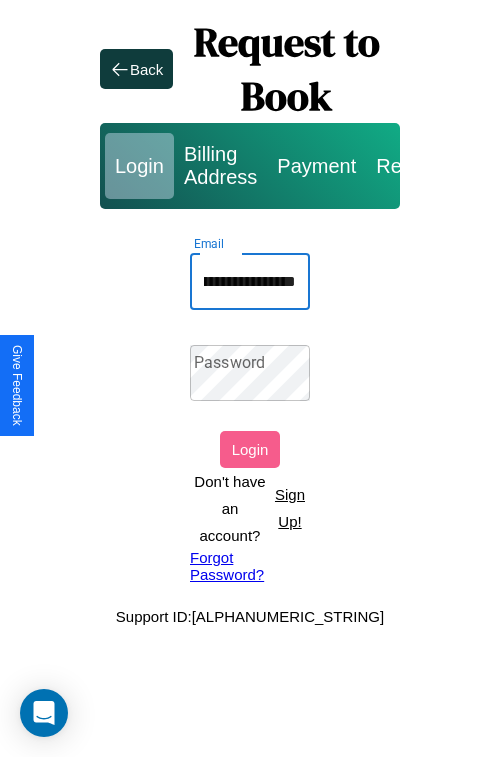 scroll, scrollTop: 0, scrollLeft: 103, axis: horizontal 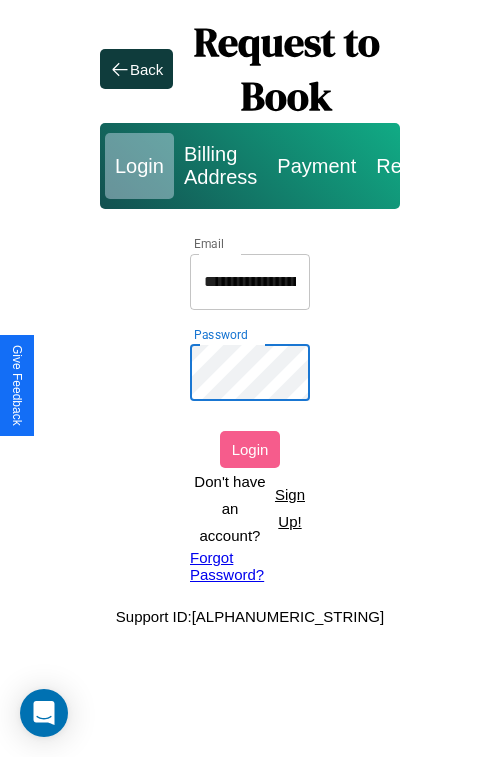click on "Login" at bounding box center [250, 449] 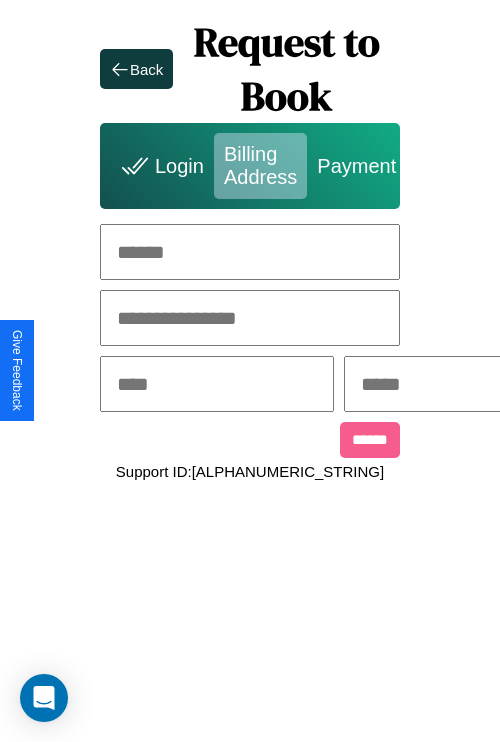 click at bounding box center [250, 252] 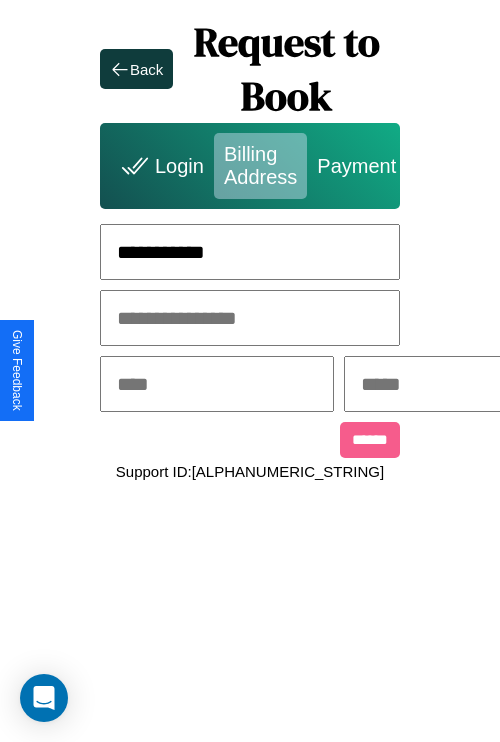 type on "**********" 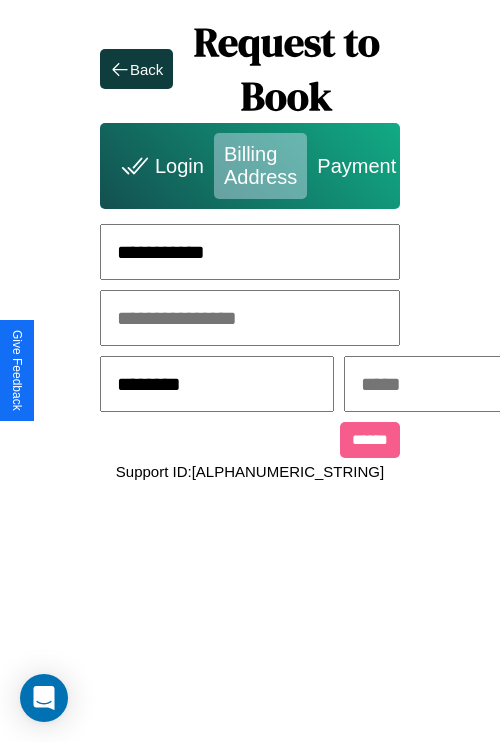 type on "********" 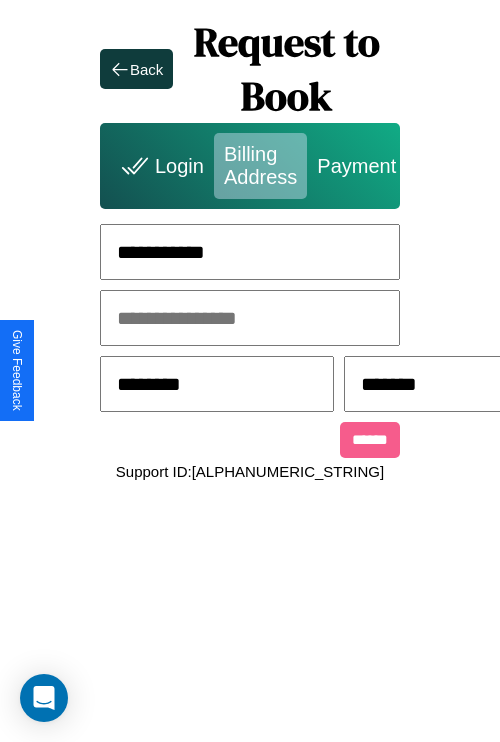 scroll, scrollTop: 0, scrollLeft: 517, axis: horizontal 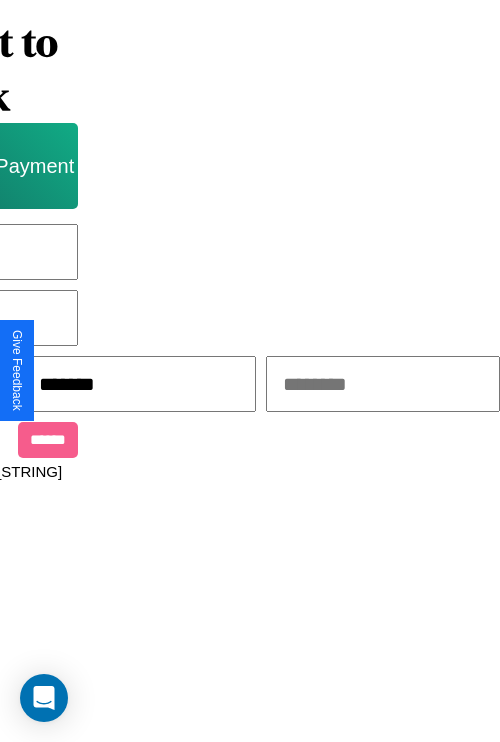 type on "*******" 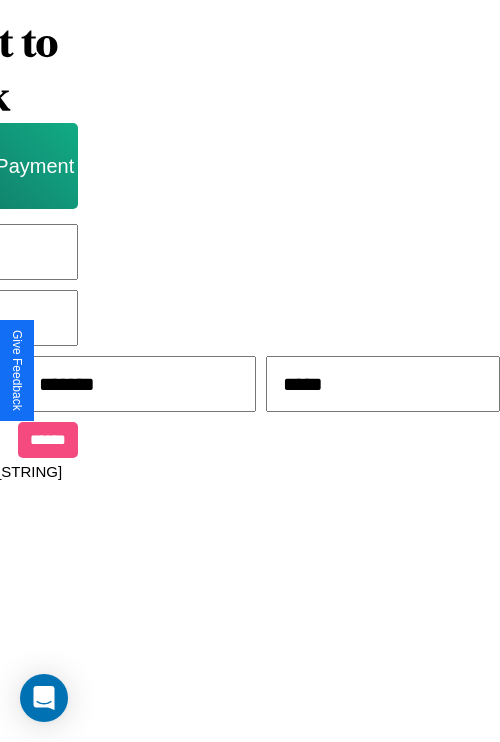 type on "*****" 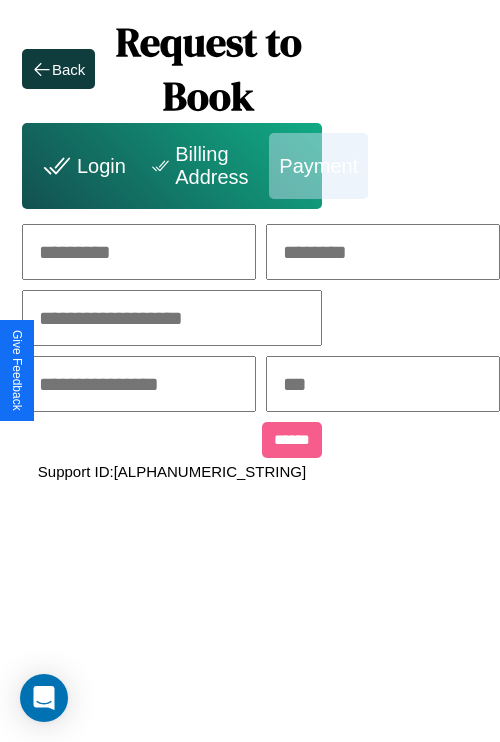 scroll, scrollTop: 0, scrollLeft: 208, axis: horizontal 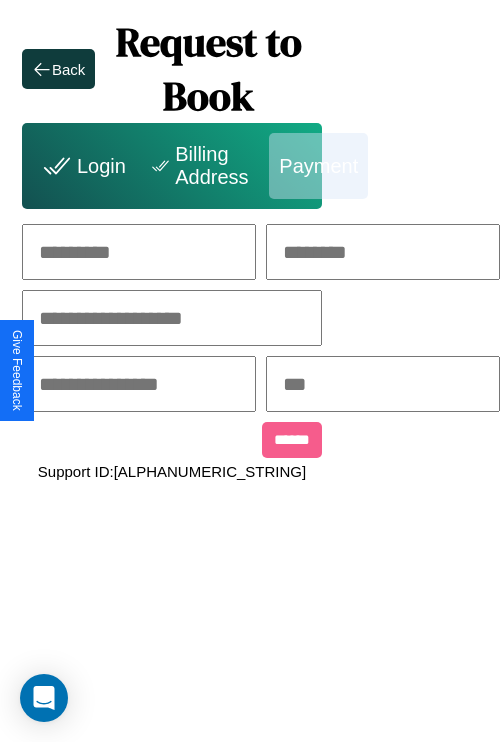 click at bounding box center [139, 252] 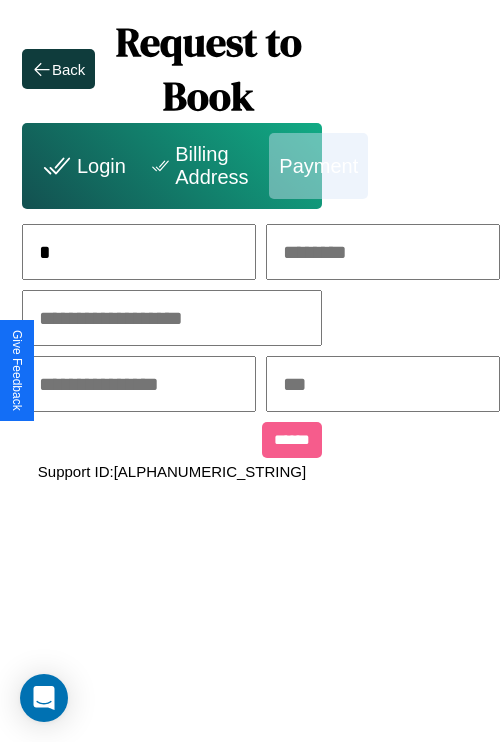 scroll, scrollTop: 0, scrollLeft: 127, axis: horizontal 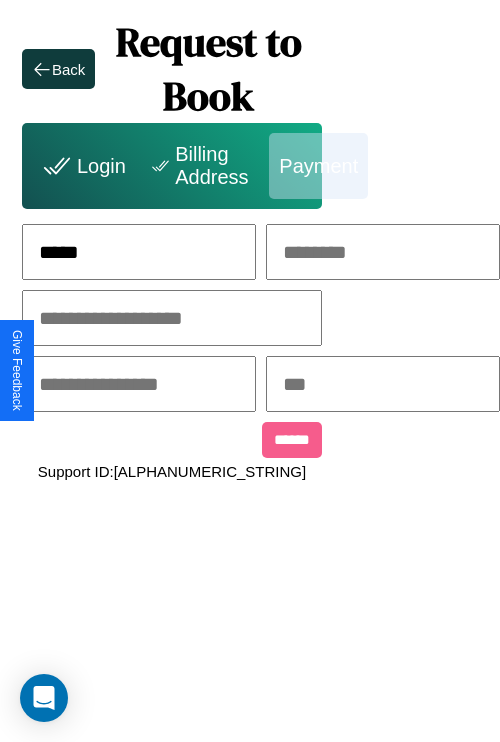 type on "*****" 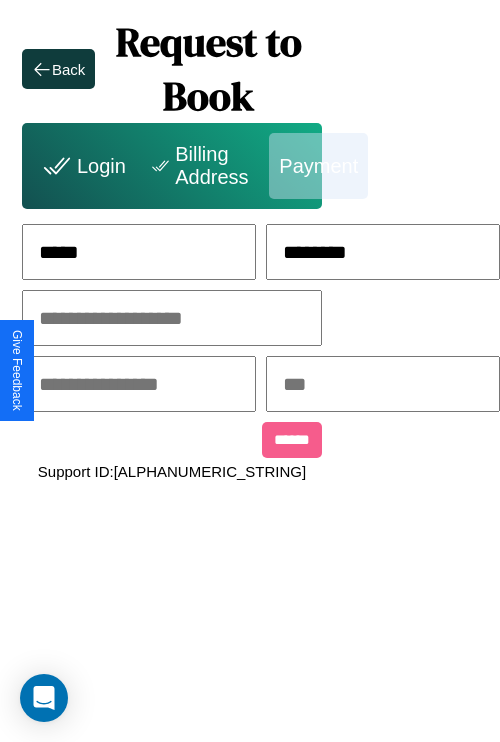 type on "********" 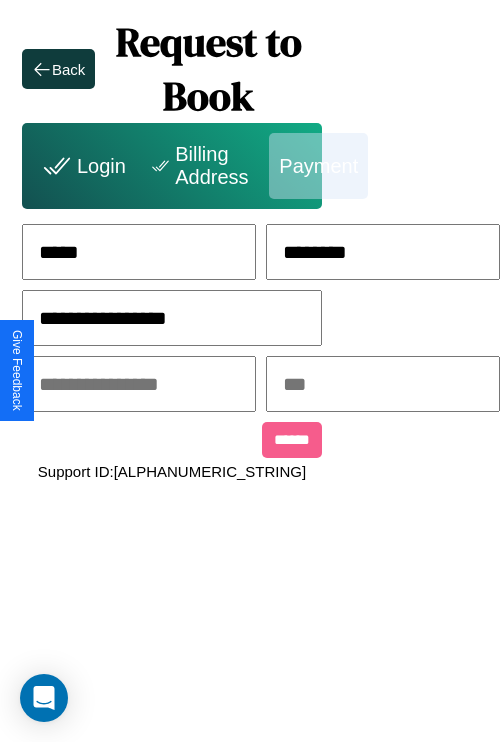 type on "**********" 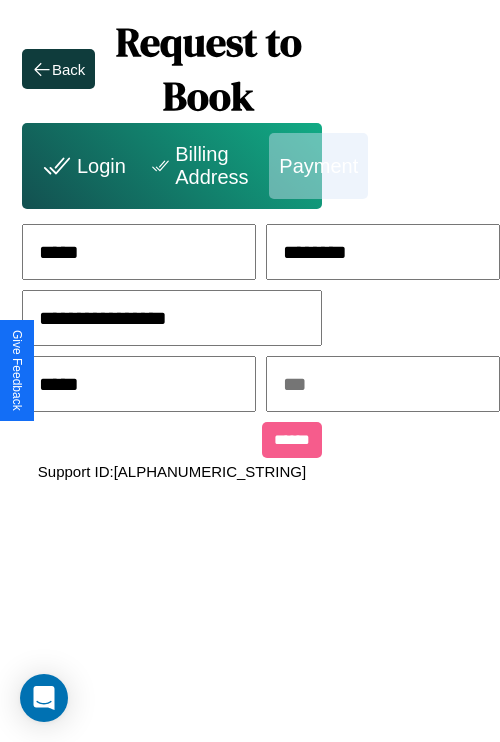 type on "*****" 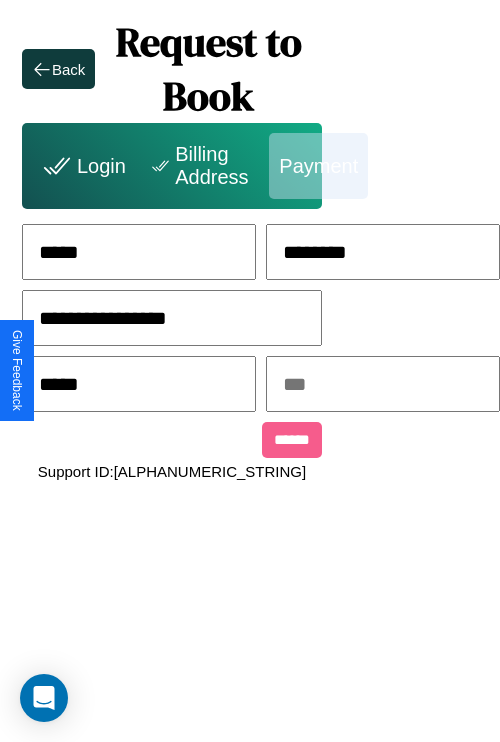 click at bounding box center (383, 384) 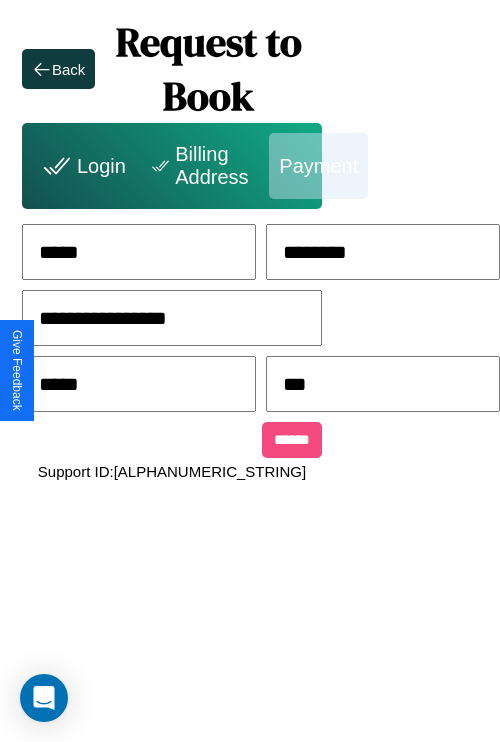 type on "***" 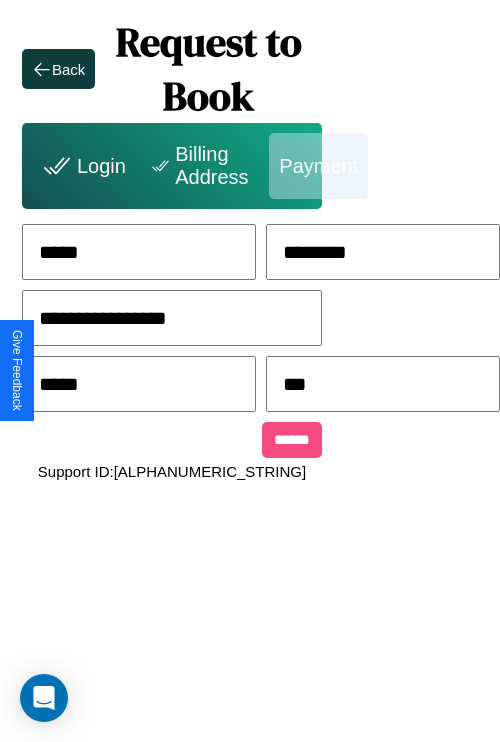 click on "******" at bounding box center [292, 440] 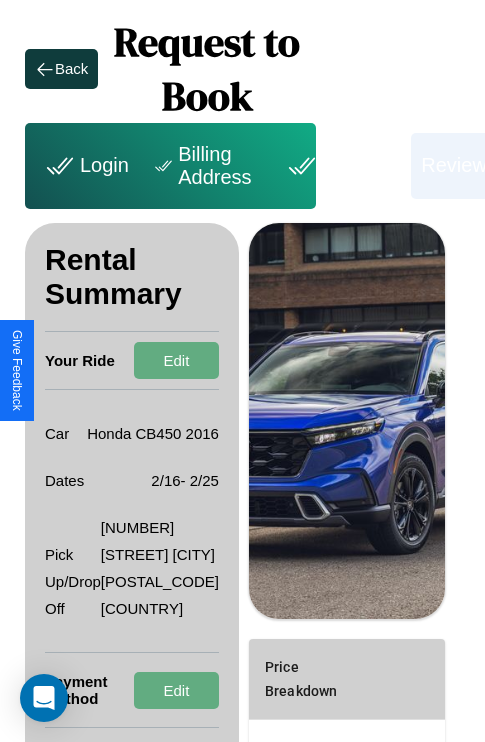 scroll, scrollTop: 301, scrollLeft: 72, axis: both 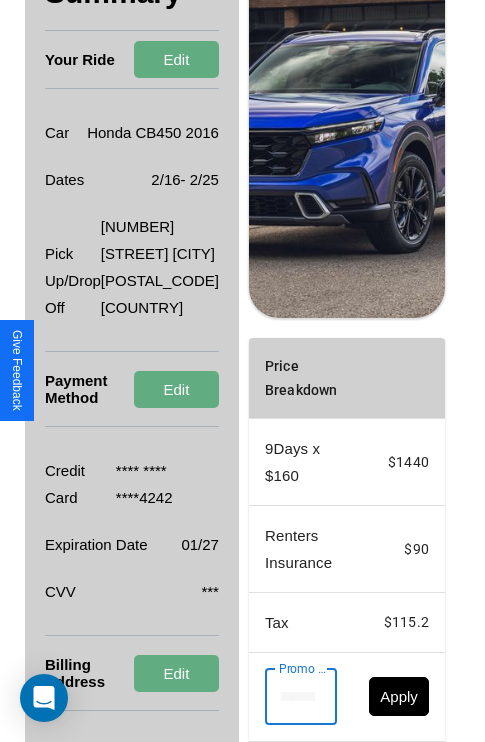 click on "Promo Code" at bounding box center [290, 697] 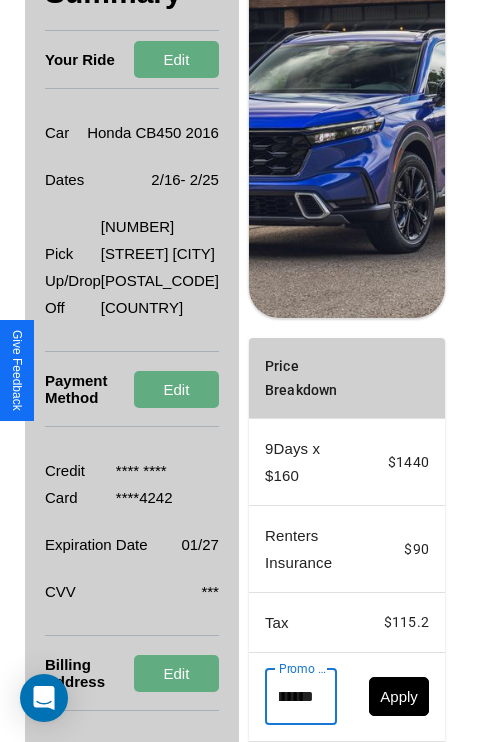 scroll, scrollTop: 0, scrollLeft: 71, axis: horizontal 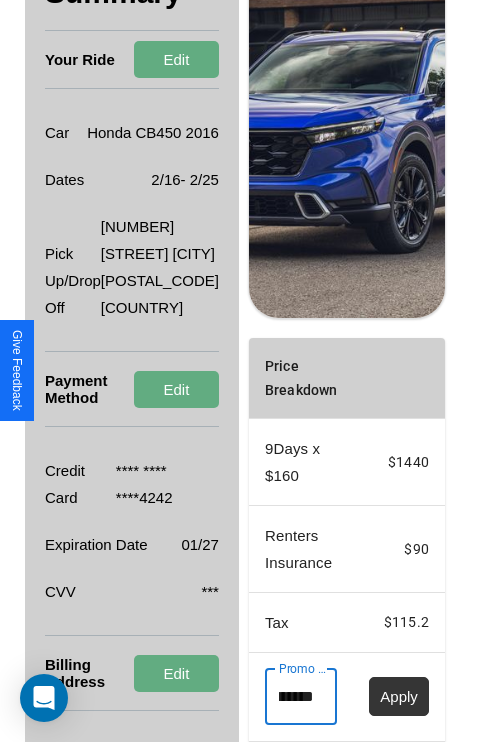 type on "**********" 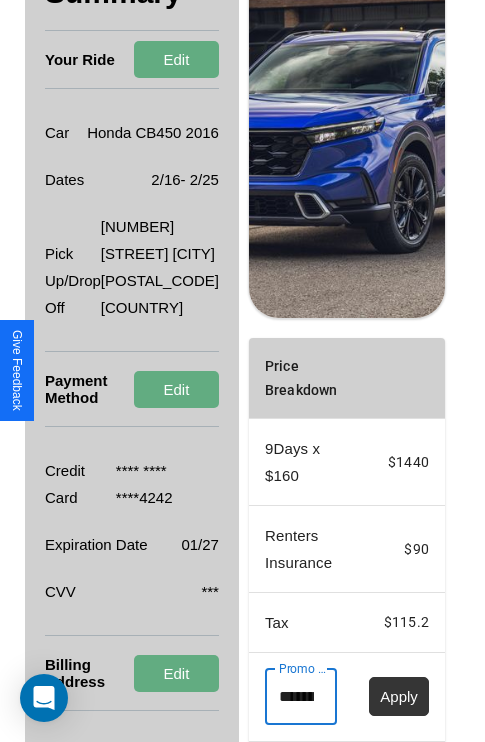 click on "Apply" at bounding box center (399, 696) 